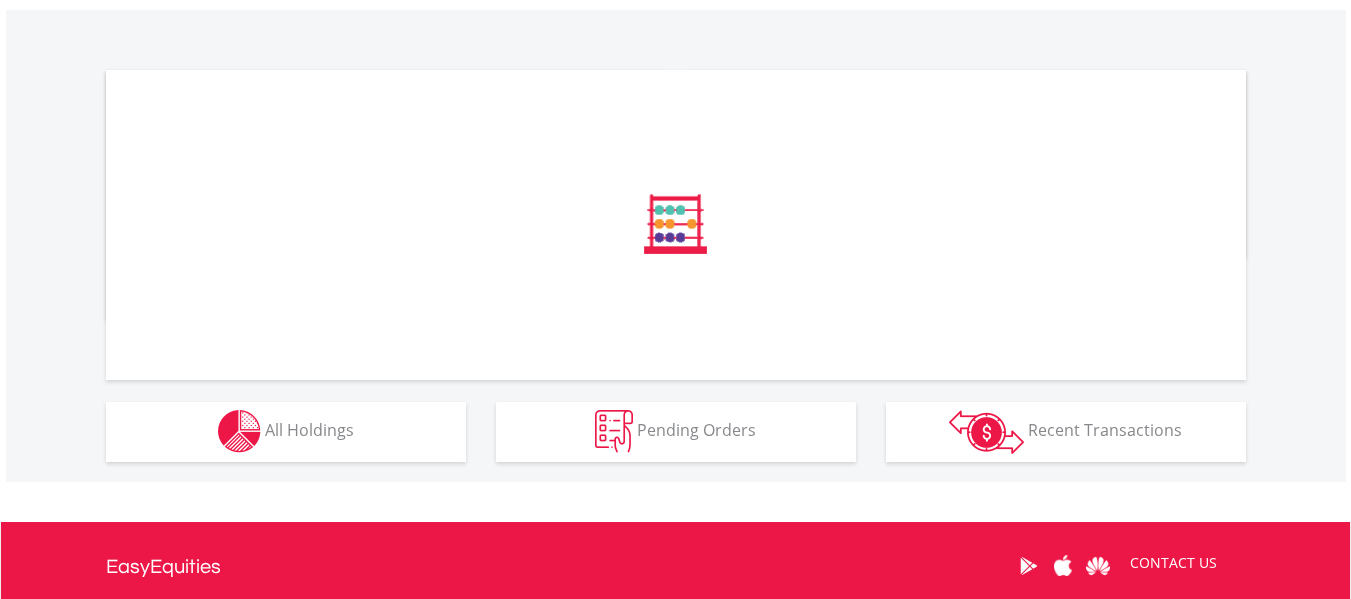 scroll, scrollTop: 821, scrollLeft: 0, axis: vertical 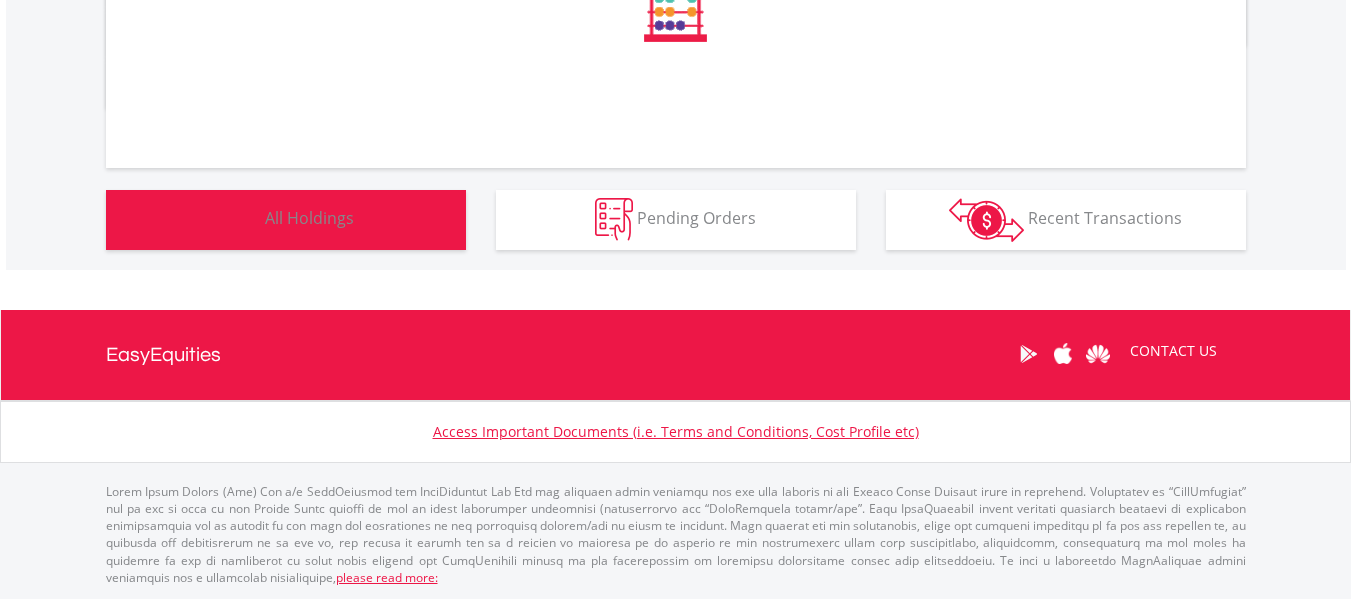 click on "All Holdings" at bounding box center (309, 218) 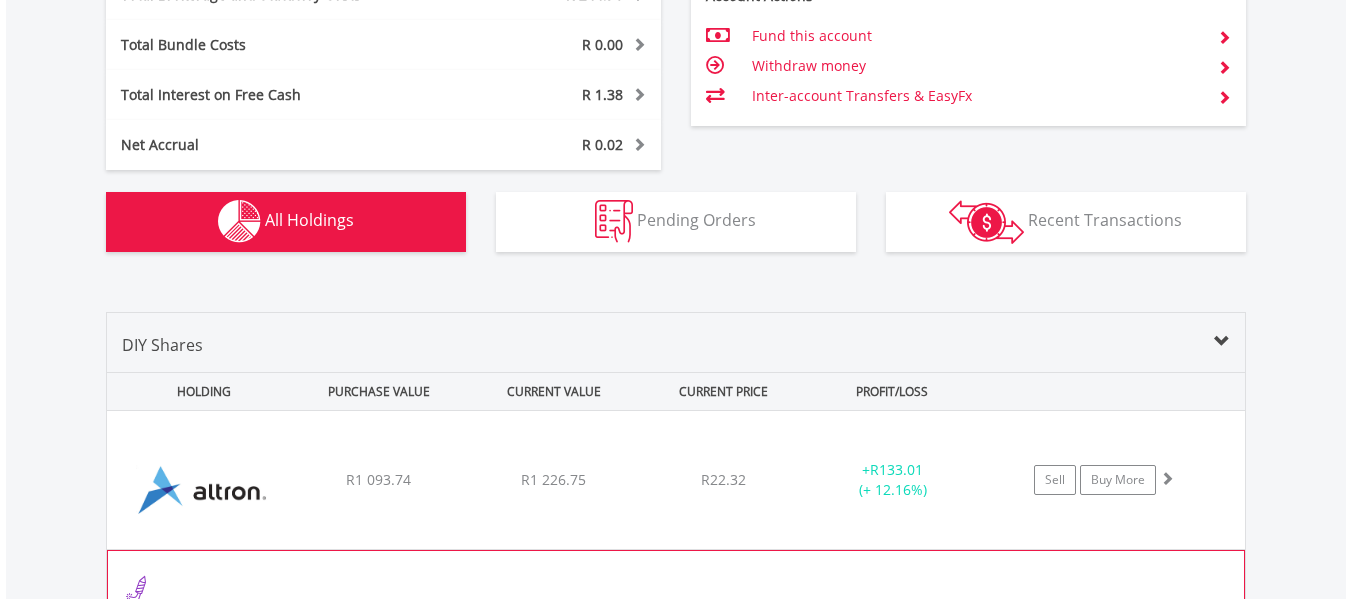 scroll, scrollTop: 1443, scrollLeft: 0, axis: vertical 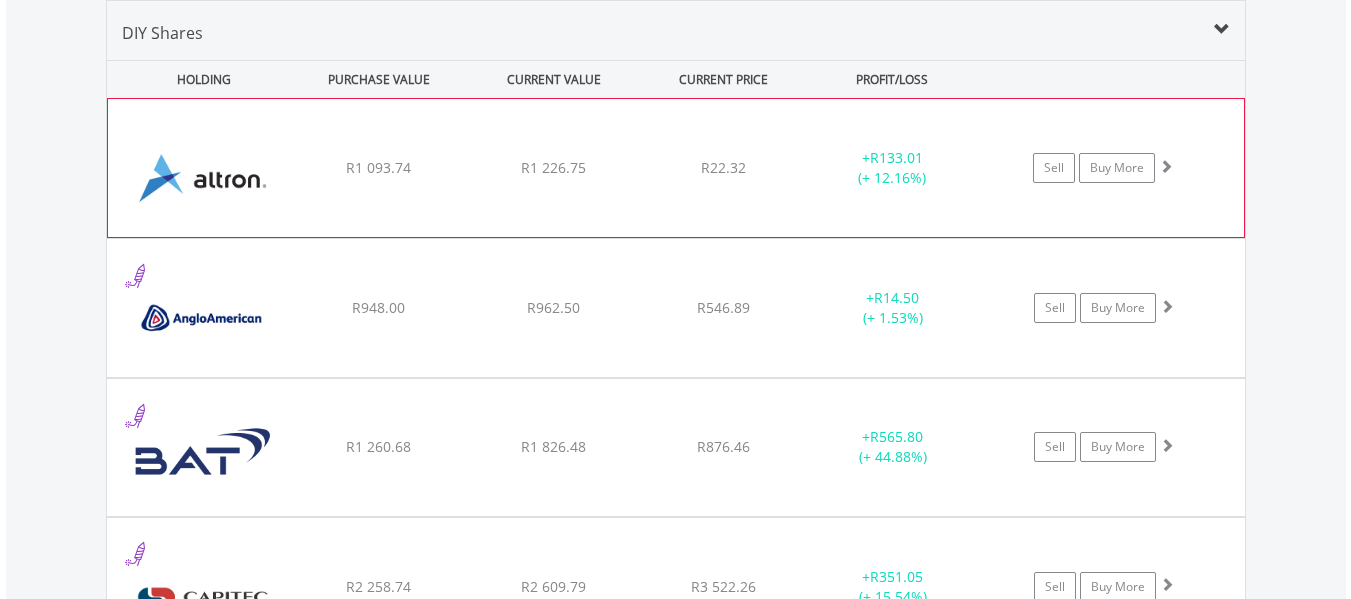 click on "+  R133.01 (+ 12.16%)" at bounding box center (892, 168) 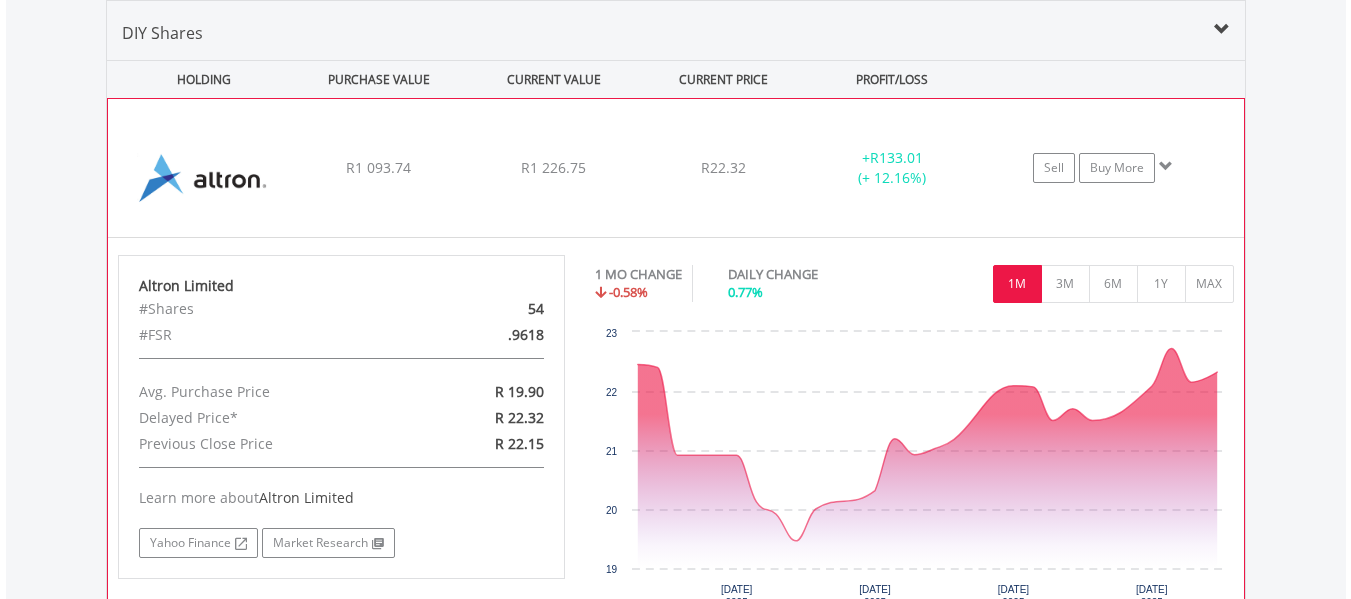 click on "R22.32" at bounding box center (723, 168) 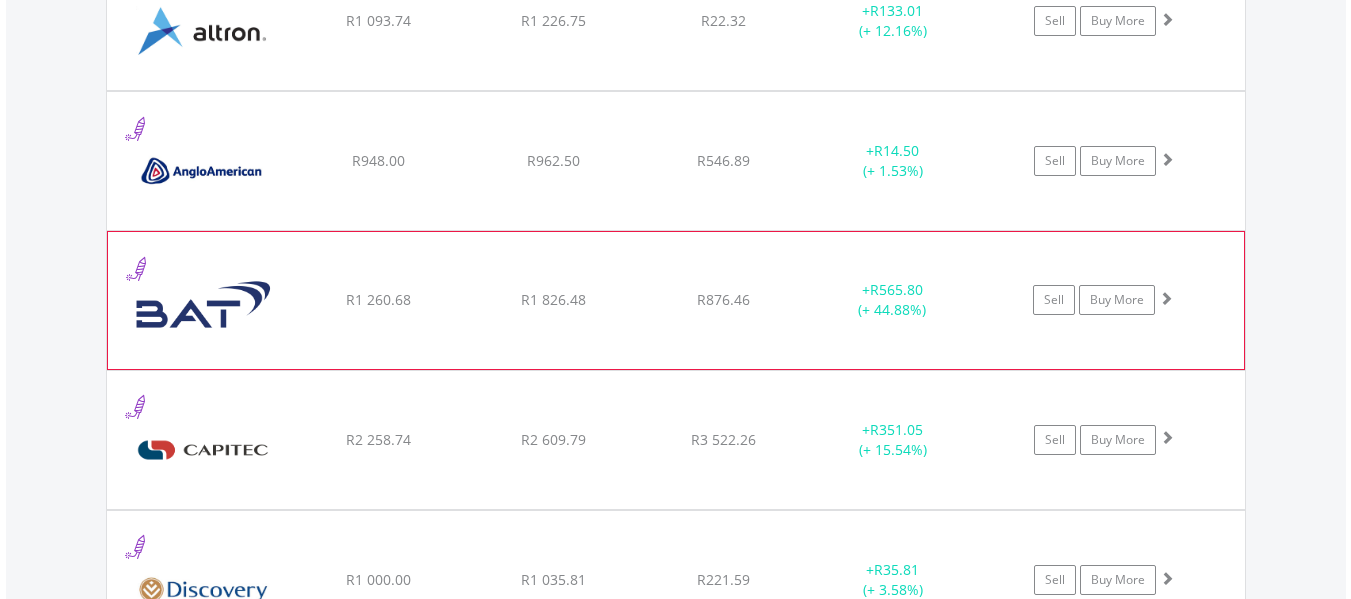 scroll, scrollTop: 1643, scrollLeft: 0, axis: vertical 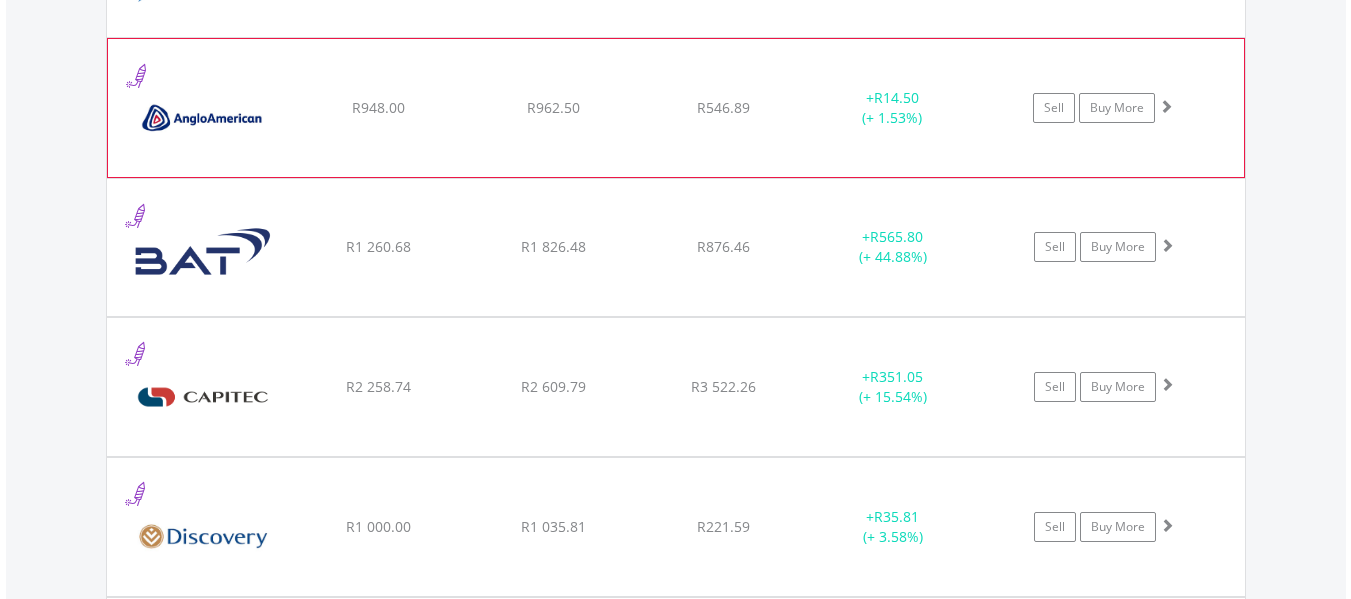 click on "﻿
Anglo American PLC
R948.00
R962.50
R546.89
+  R14.50 (+ 1.53%)
Sell
Buy More" at bounding box center (676, -32) 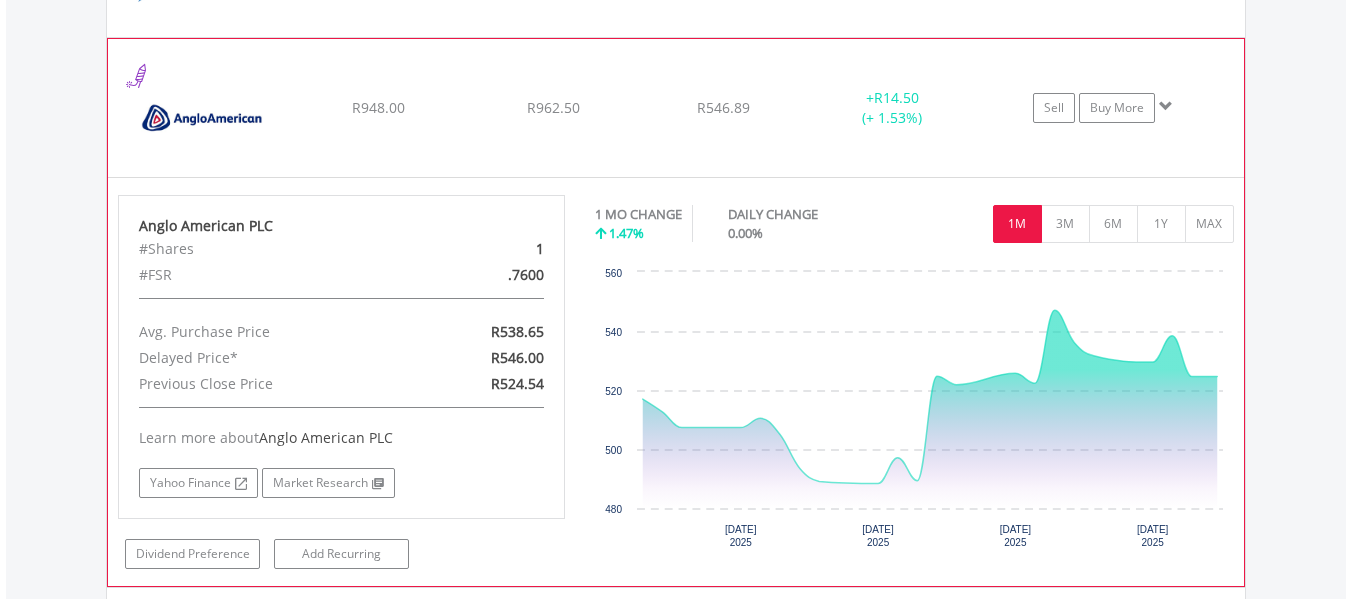 click on "+  R14.50 (+ 1.53%)" at bounding box center (893, -32) 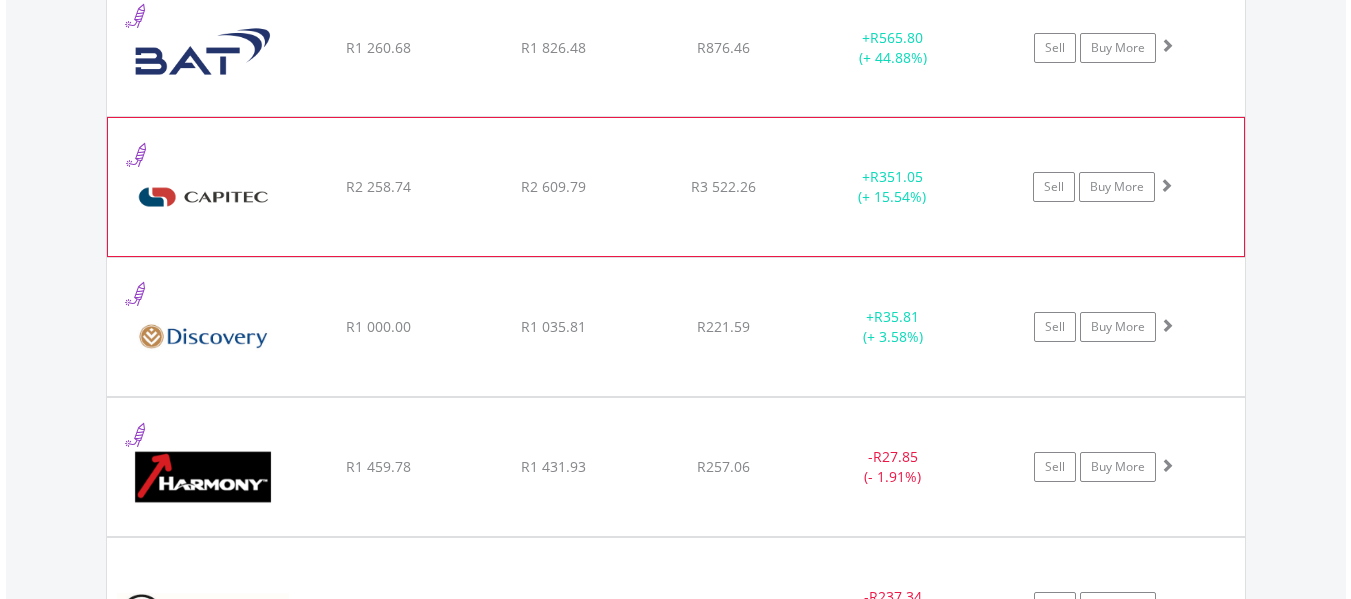 scroll, scrollTop: 1943, scrollLeft: 0, axis: vertical 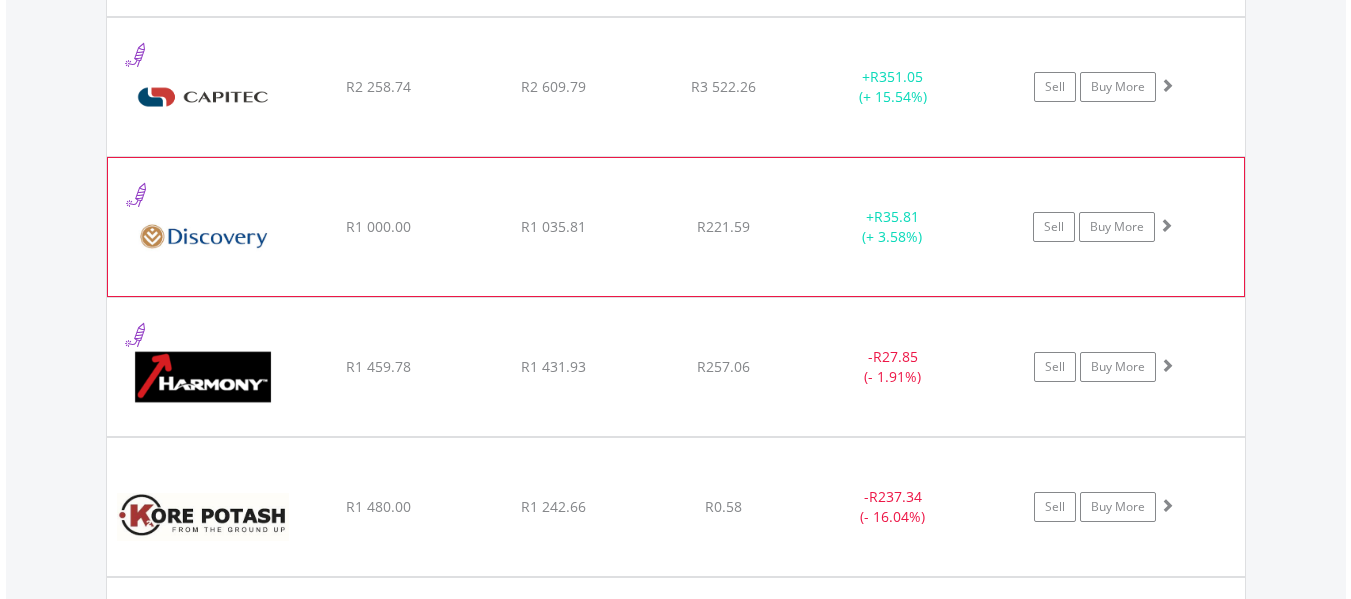 click on "﻿
Discovery Limited
R1 000.00
R1 035.81
R221.59
+  R35.81 (+ 3.58%)
Sell
Buy More" at bounding box center [676, -332] 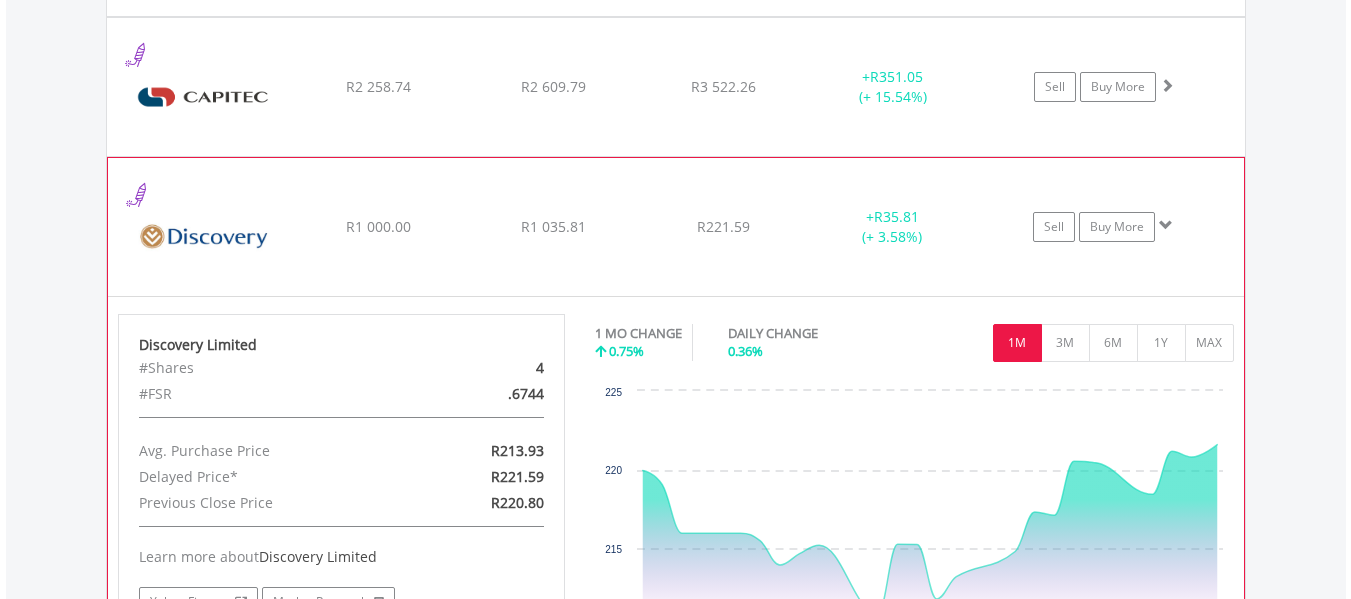 click on "﻿
Discovery Limited
R1 000.00
R1 035.81
R221.59
+  R35.81 (+ 3.58%)
Sell
Buy More" at bounding box center [676, -332] 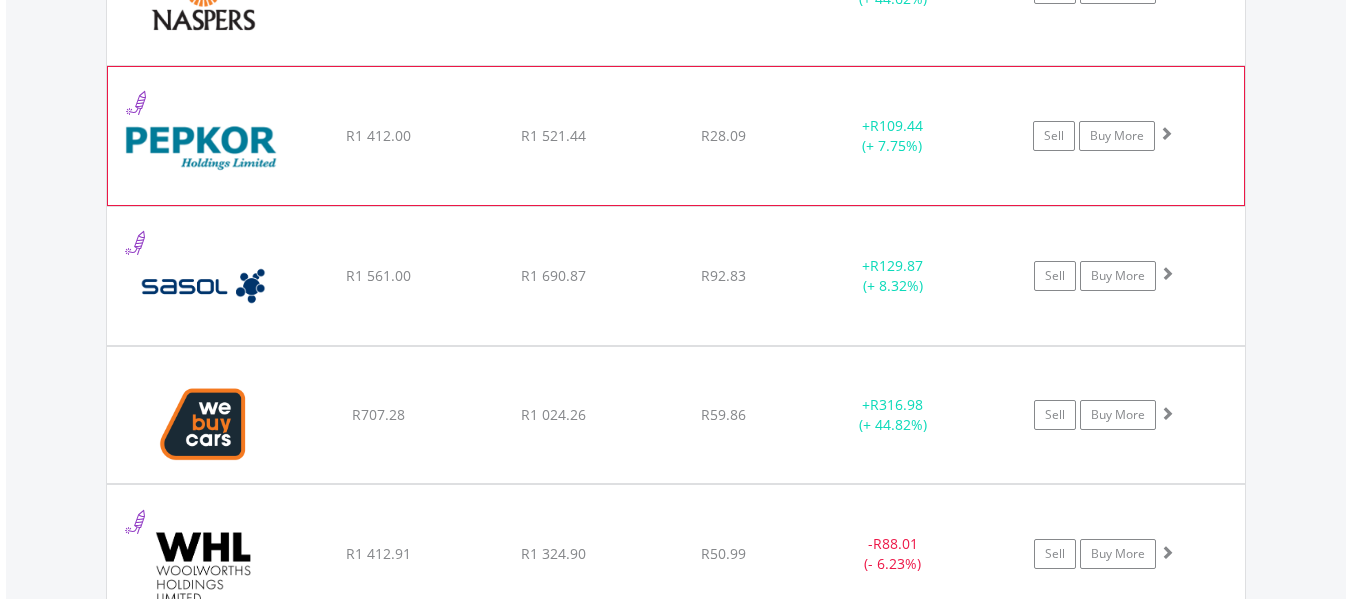 scroll, scrollTop: 2643, scrollLeft: 0, axis: vertical 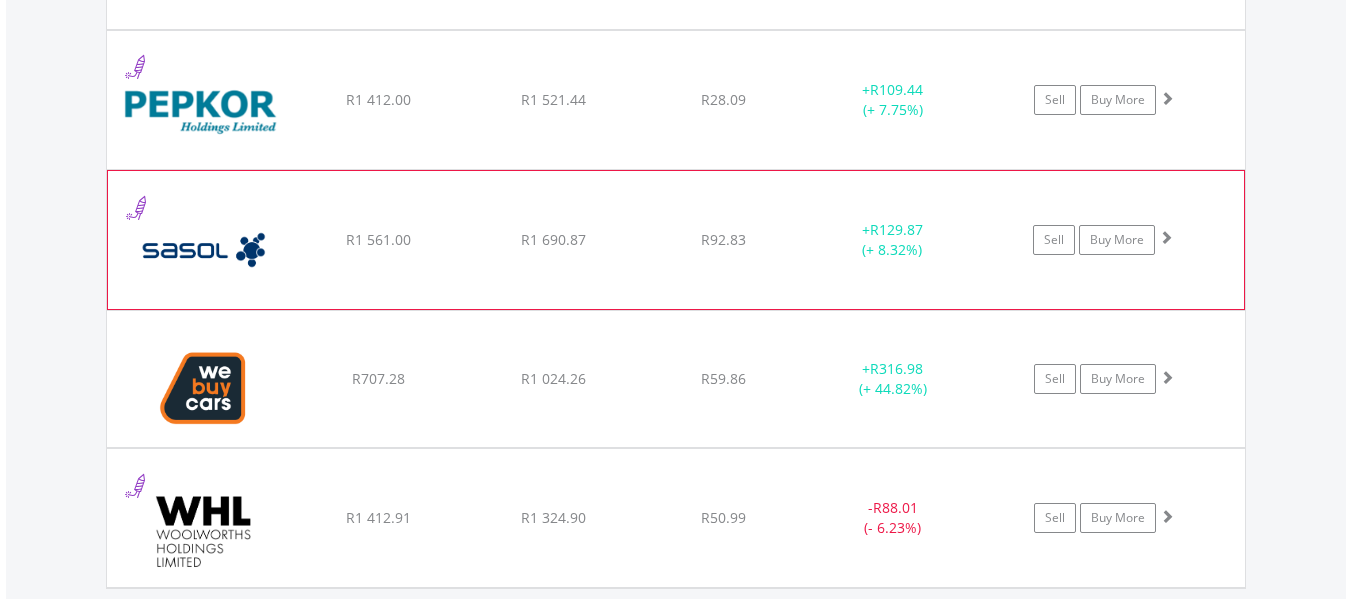 click on "+  R129.87 (+ 8.32%)" at bounding box center [893, -1032] 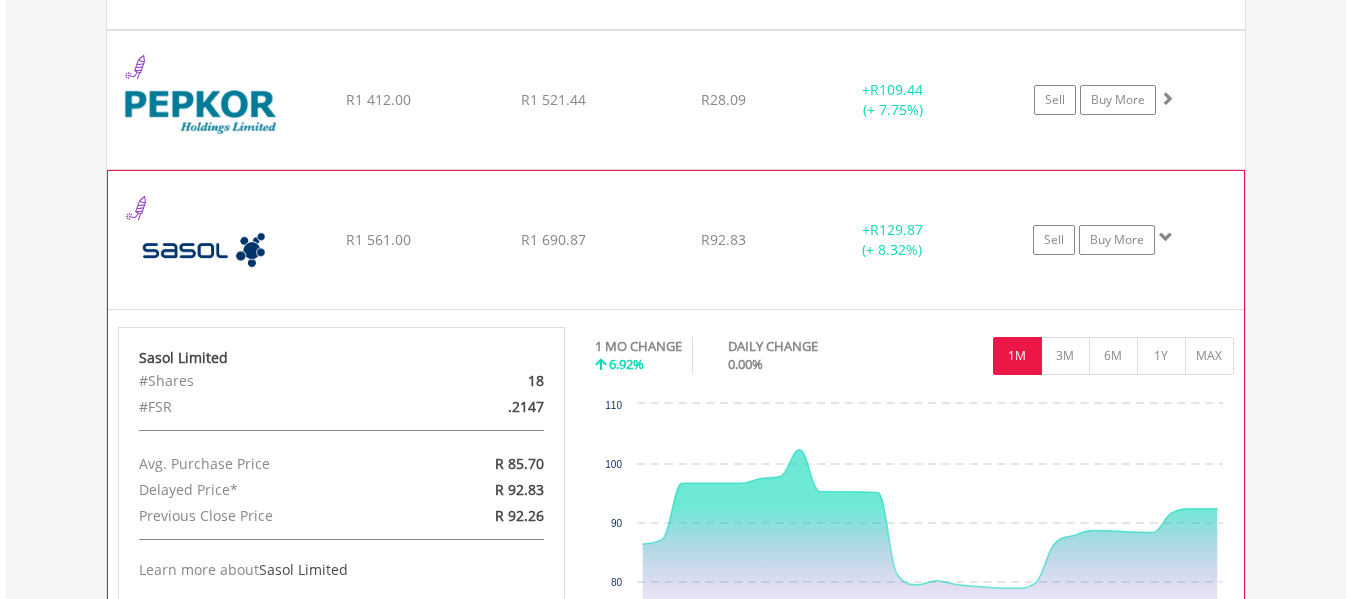 click on "﻿
Sasol Limited
R1 561.00
R1 690.87
R92.83
+  R129.87 (+ 8.32%)
Sell
Buy More" at bounding box center (676, -1032) 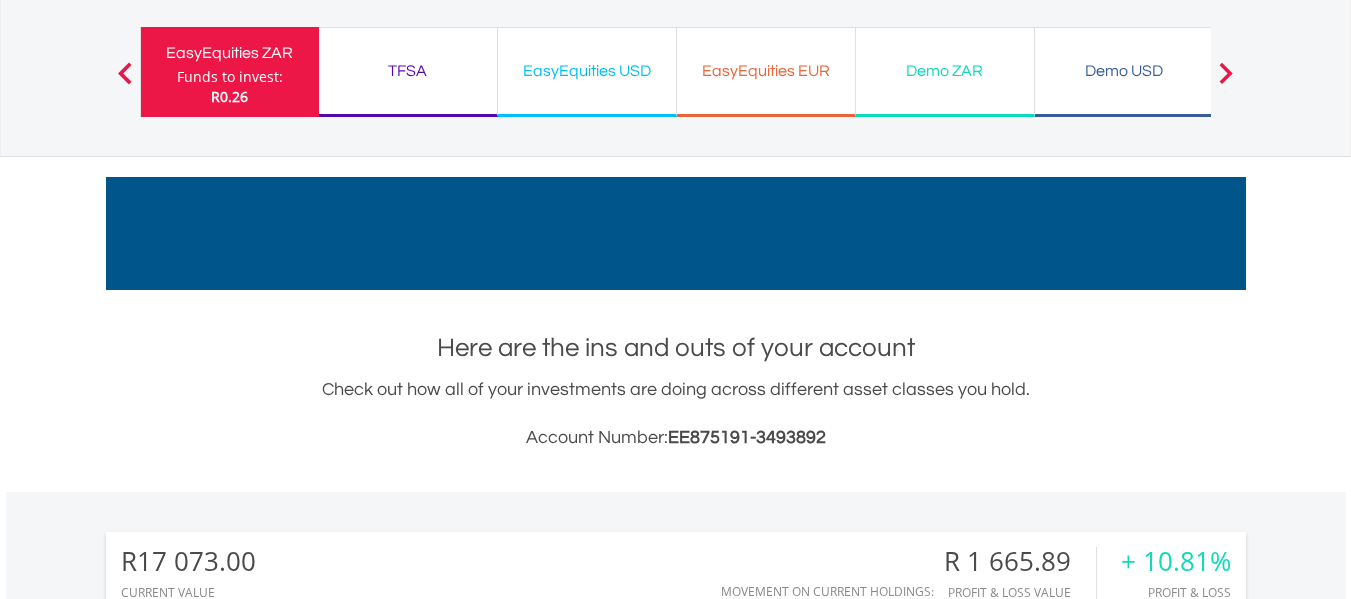 scroll, scrollTop: 0, scrollLeft: 0, axis: both 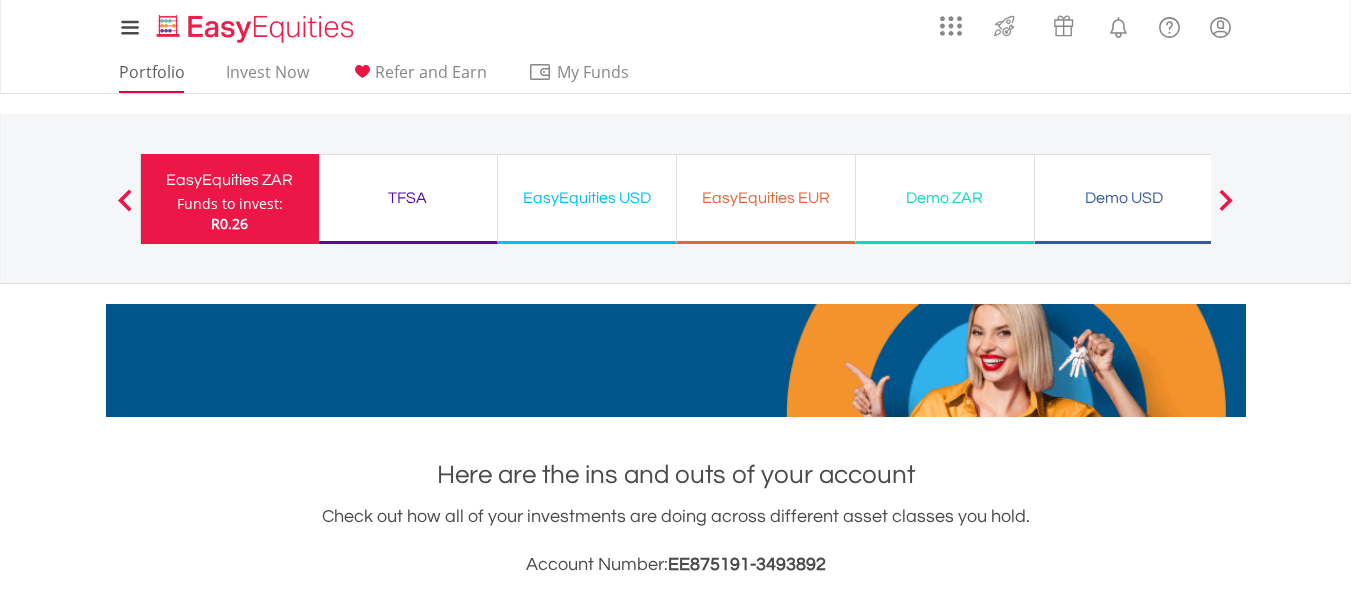 click on "Portfolio
Invest Now
Refer and Earn
My Funds
Fund your accounts
Withdraw Money
Inter-Account Transfers
EasyCredits
Recurring Investments
Transaction History" at bounding box center (380, 74) 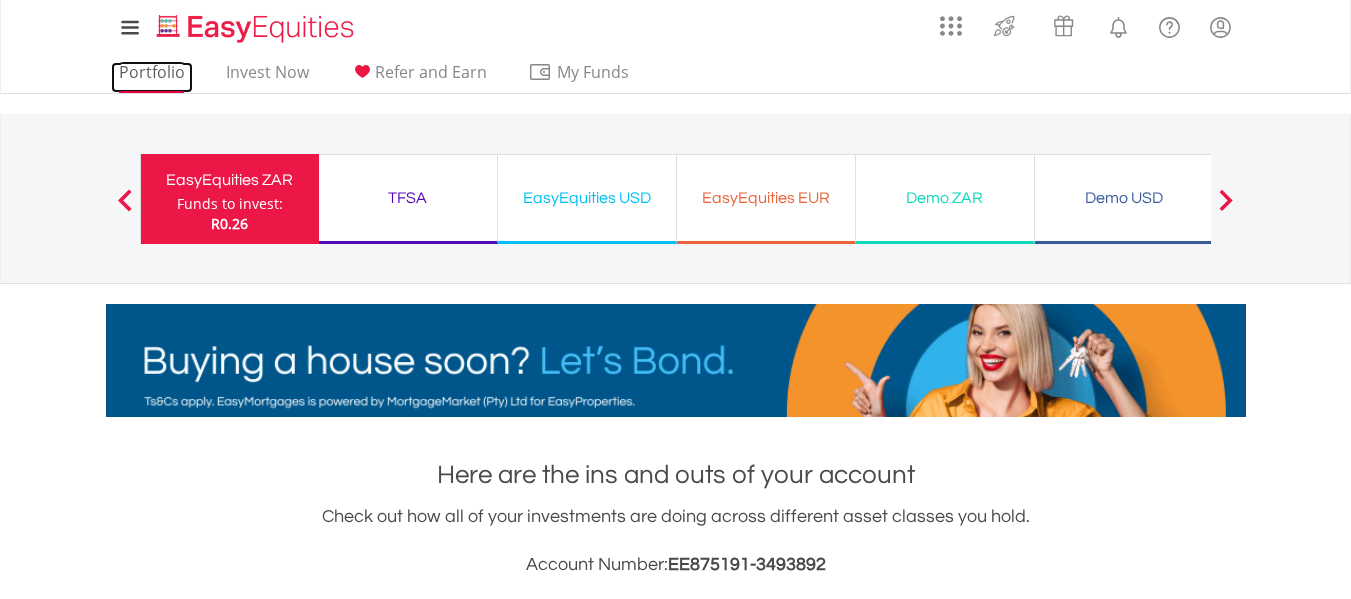 click on "Portfolio" at bounding box center (152, 77) 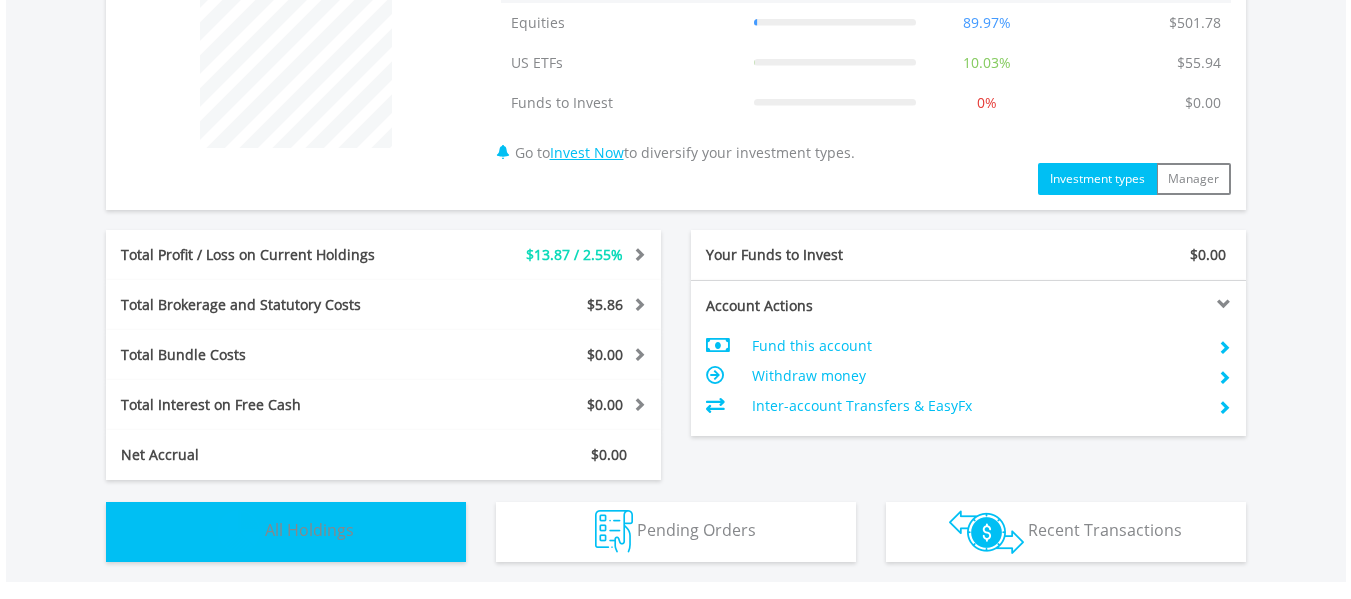 scroll, scrollTop: 1133, scrollLeft: 0, axis: vertical 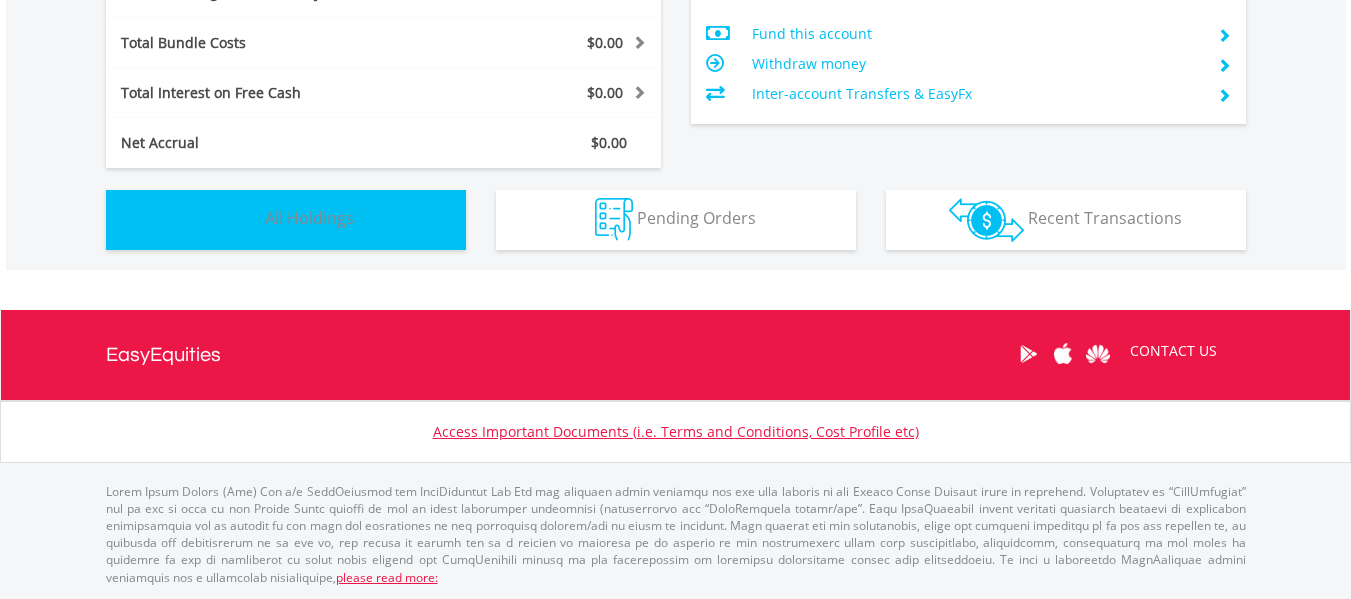 click on "Holdings
All Holdings" at bounding box center (286, 220) 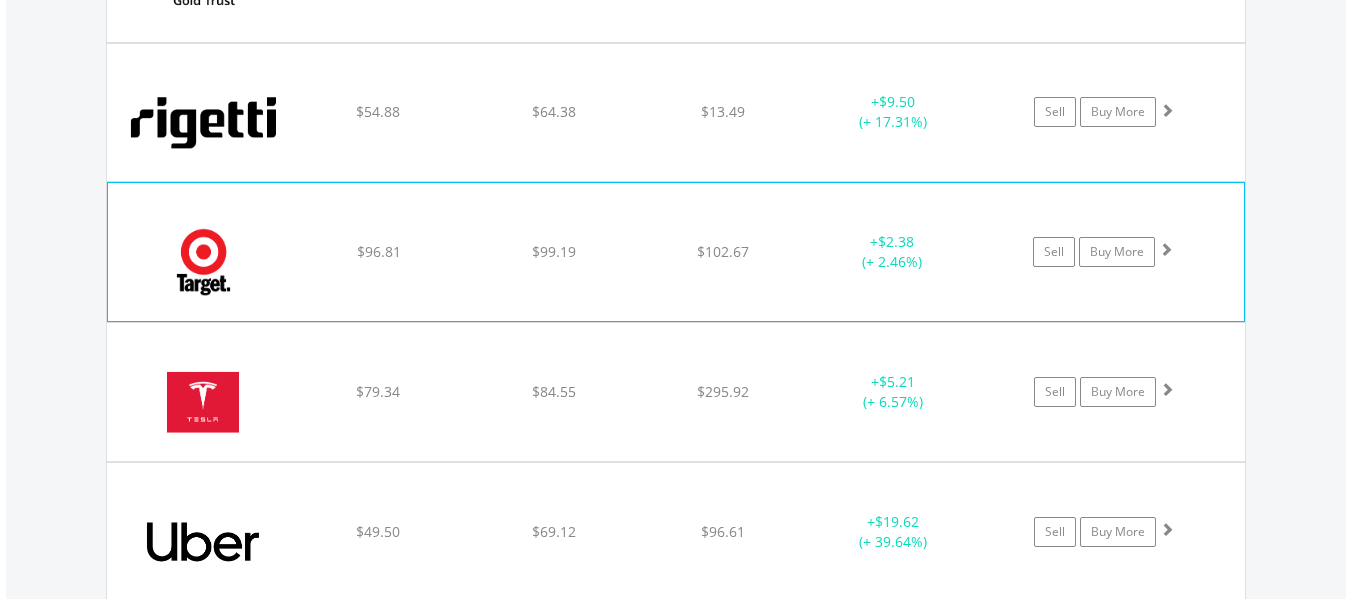 scroll, scrollTop: 2243, scrollLeft: 0, axis: vertical 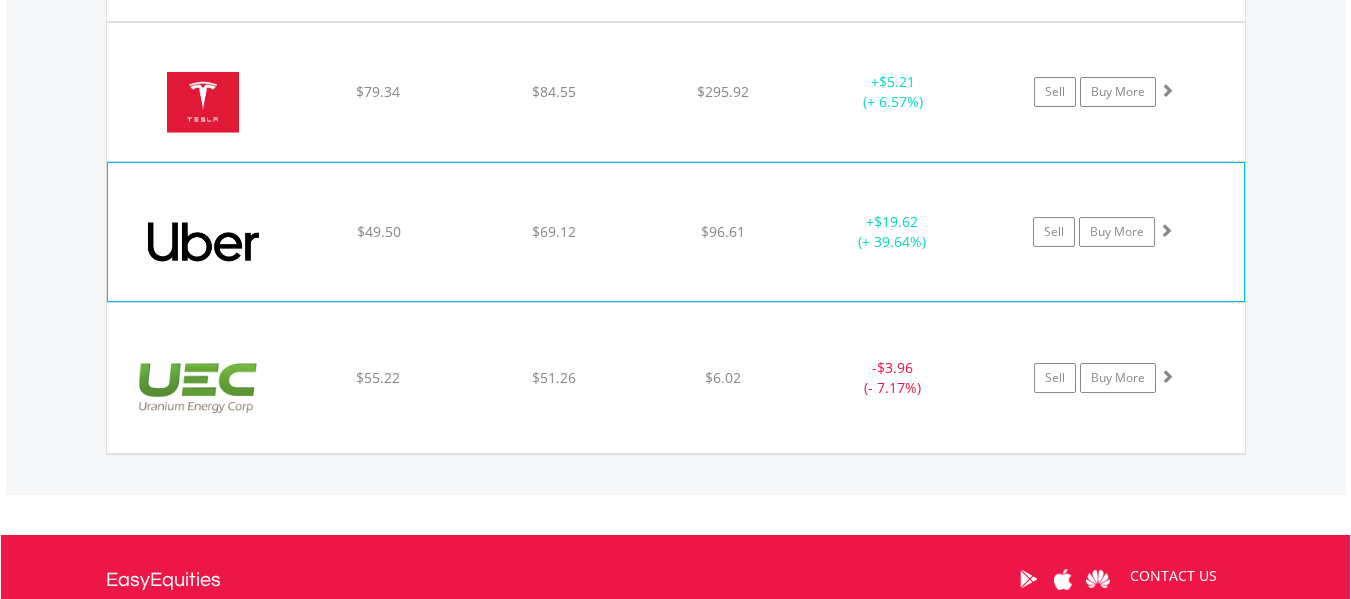 click on "$96.61" at bounding box center (723, -626) 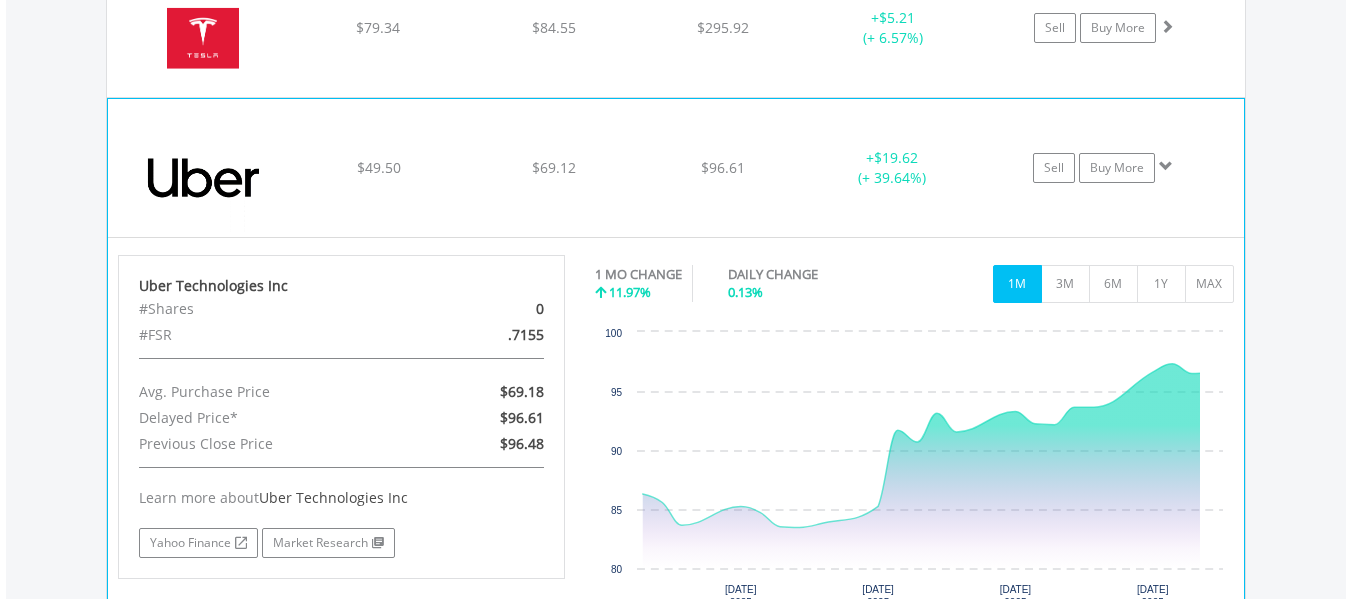 scroll, scrollTop: 2343, scrollLeft: 0, axis: vertical 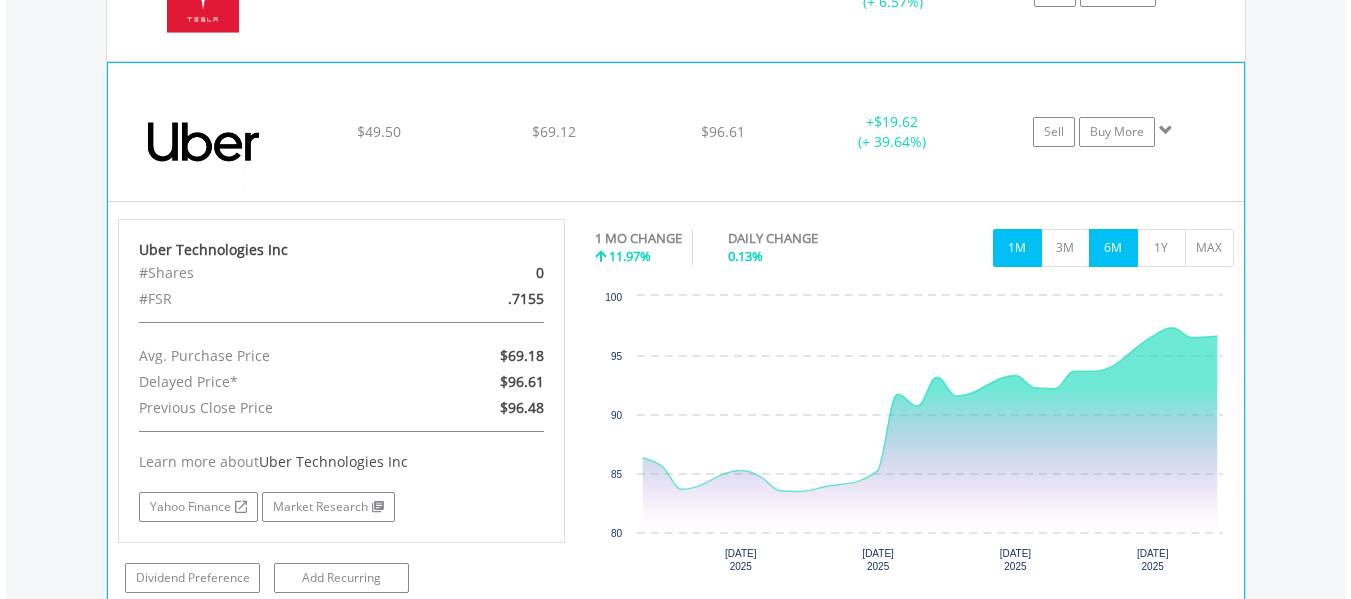 click on "6M" at bounding box center (1113, 248) 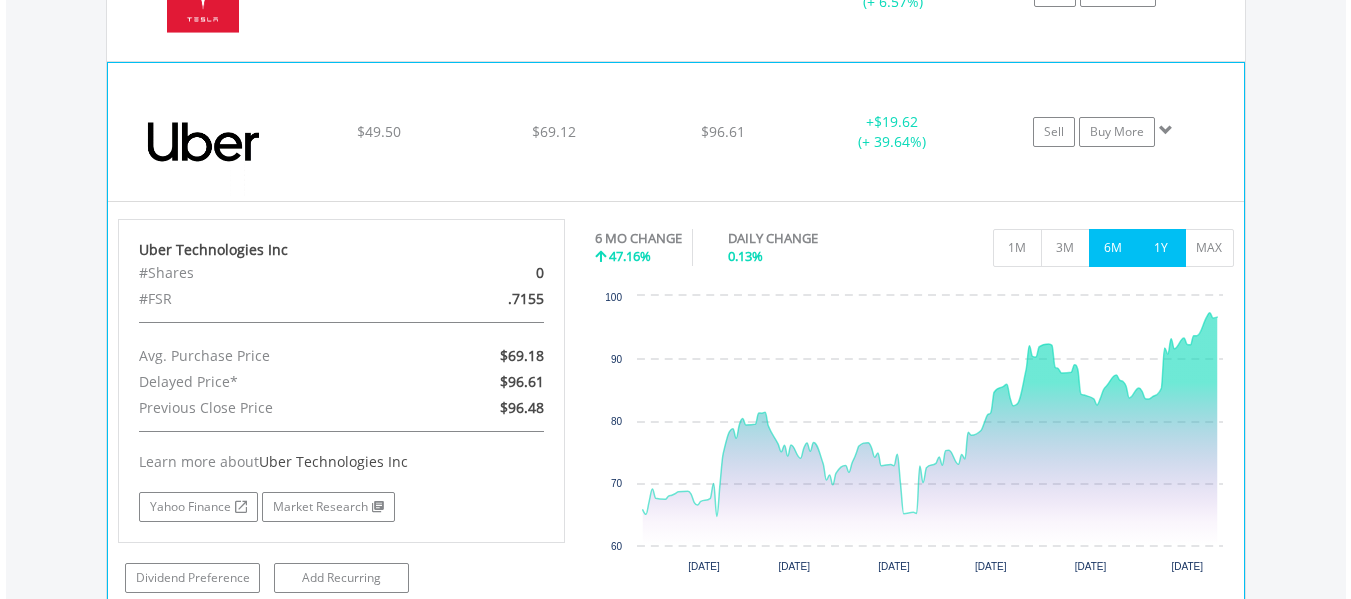 click on "1Y" at bounding box center [1161, 248] 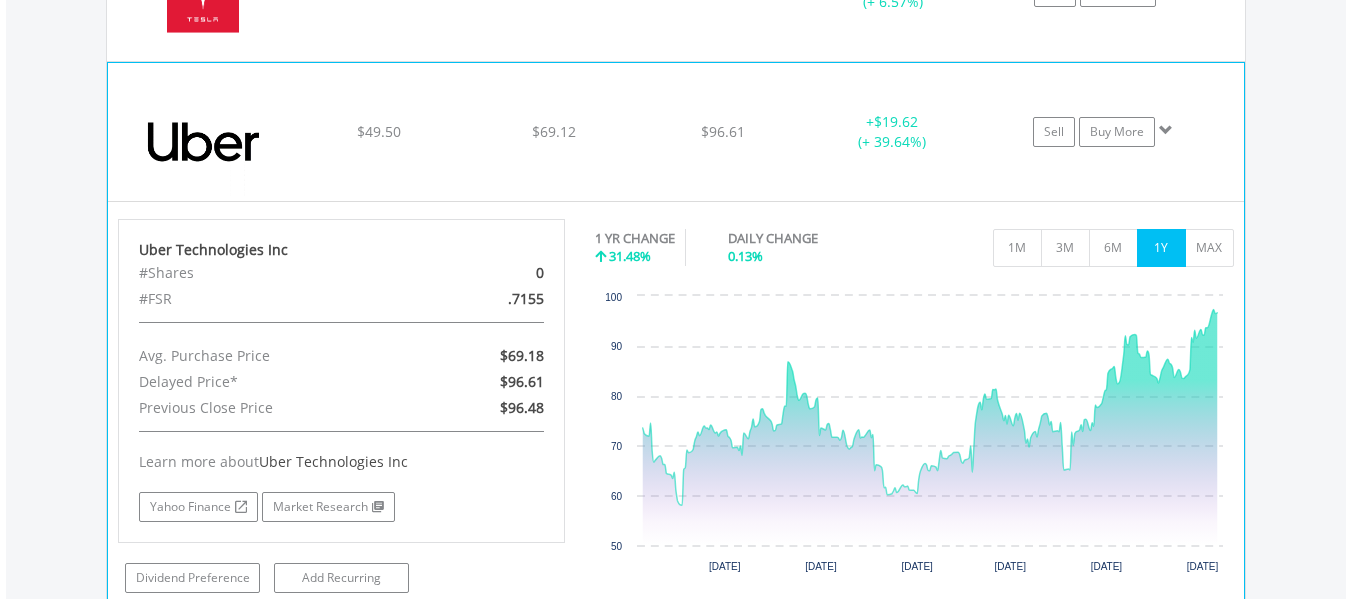 scroll, scrollTop: 2243, scrollLeft: 0, axis: vertical 